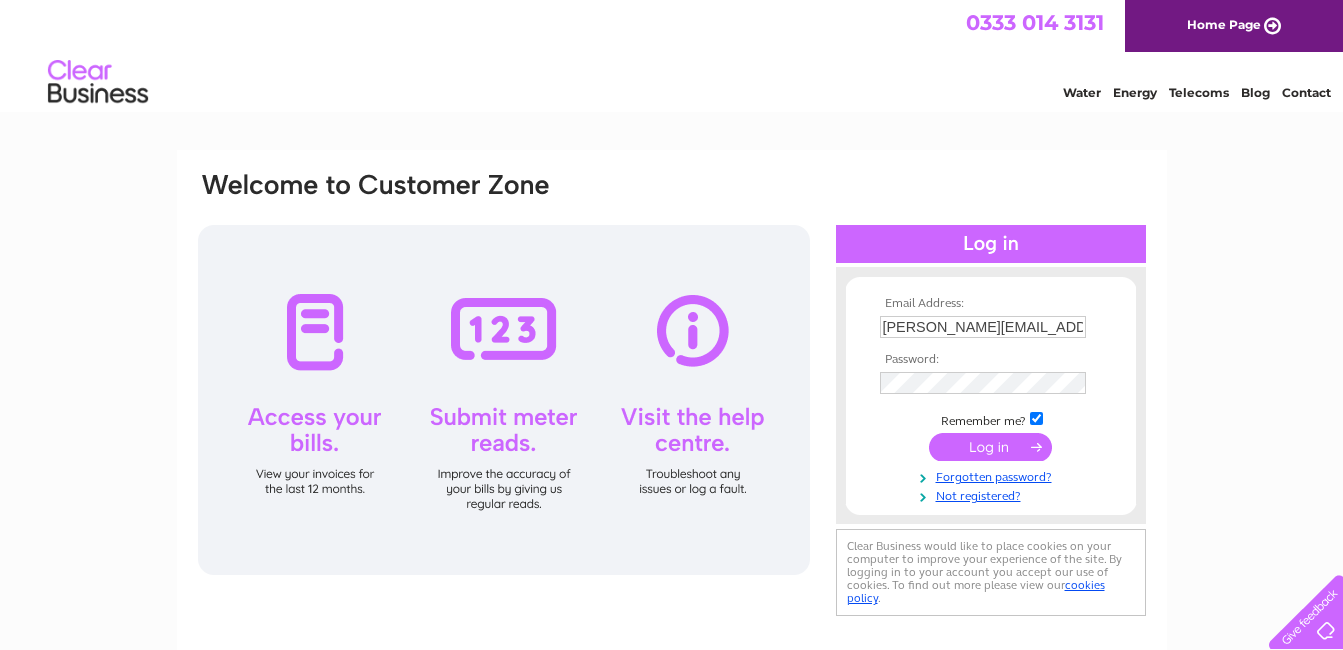 scroll, scrollTop: 0, scrollLeft: 0, axis: both 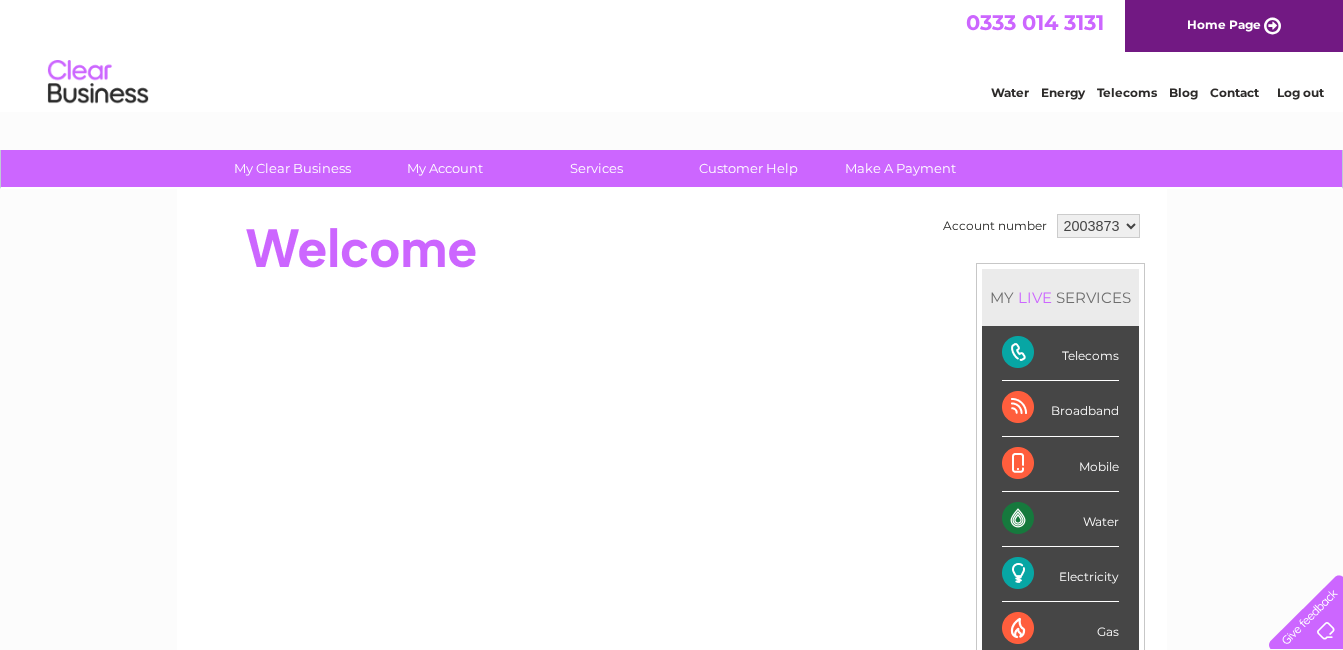 click on "Electricity" at bounding box center [1060, 574] 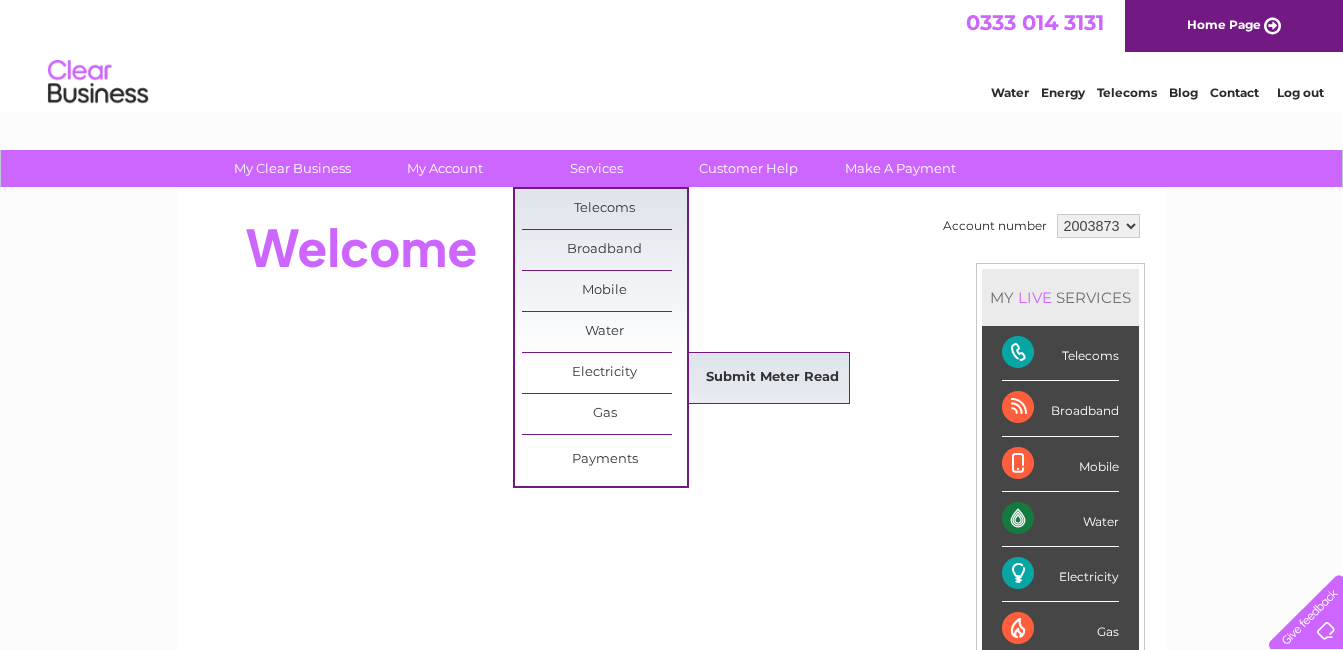 click on "Submit Meter Read" at bounding box center (772, 378) 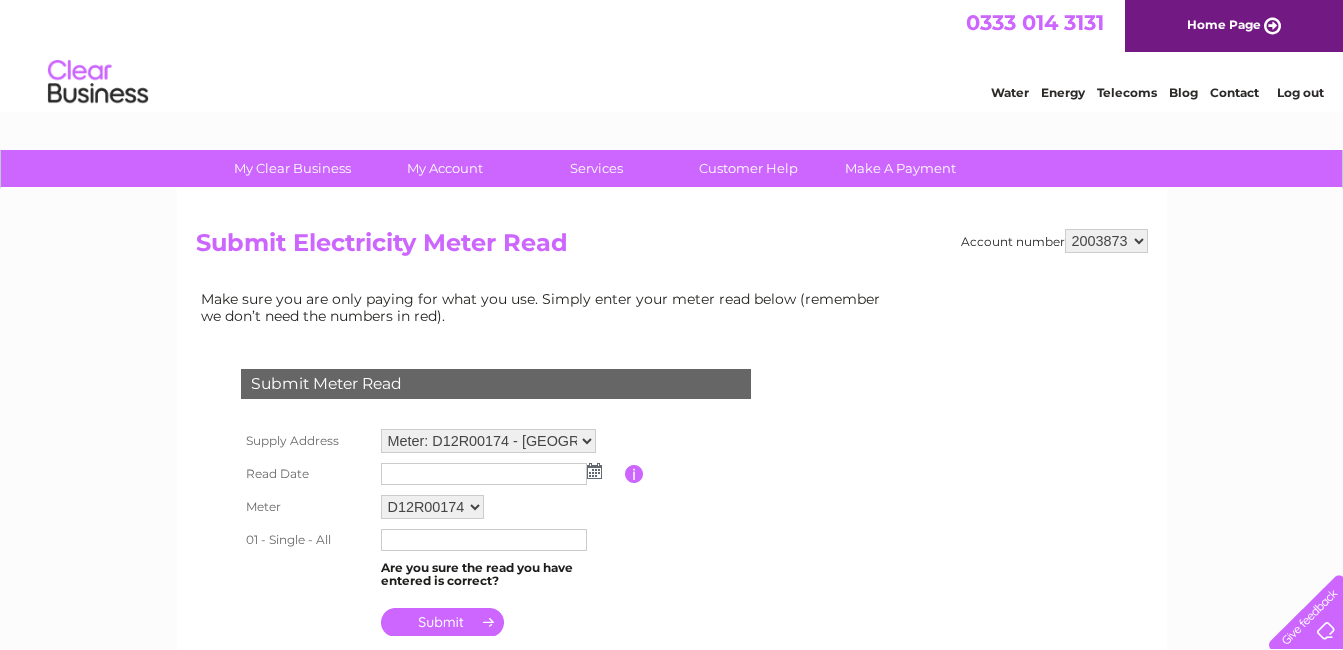 scroll, scrollTop: 0, scrollLeft: 0, axis: both 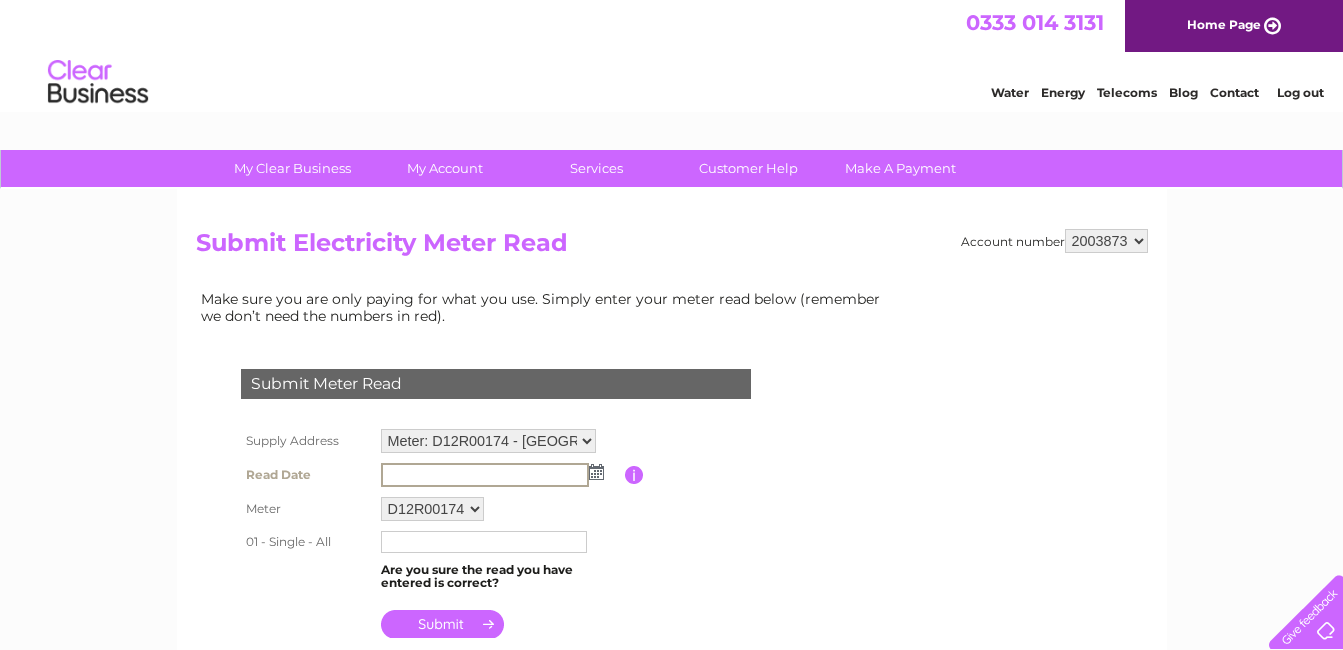 click at bounding box center [596, 472] 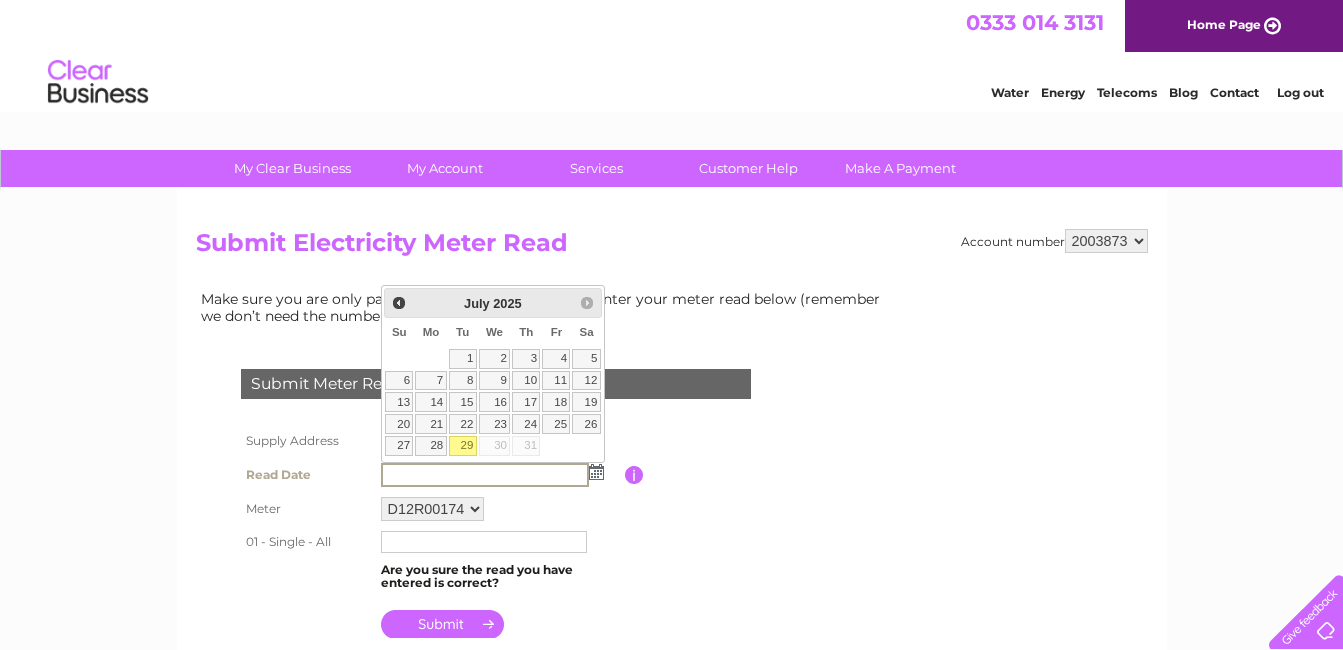 click on "29" at bounding box center [463, 446] 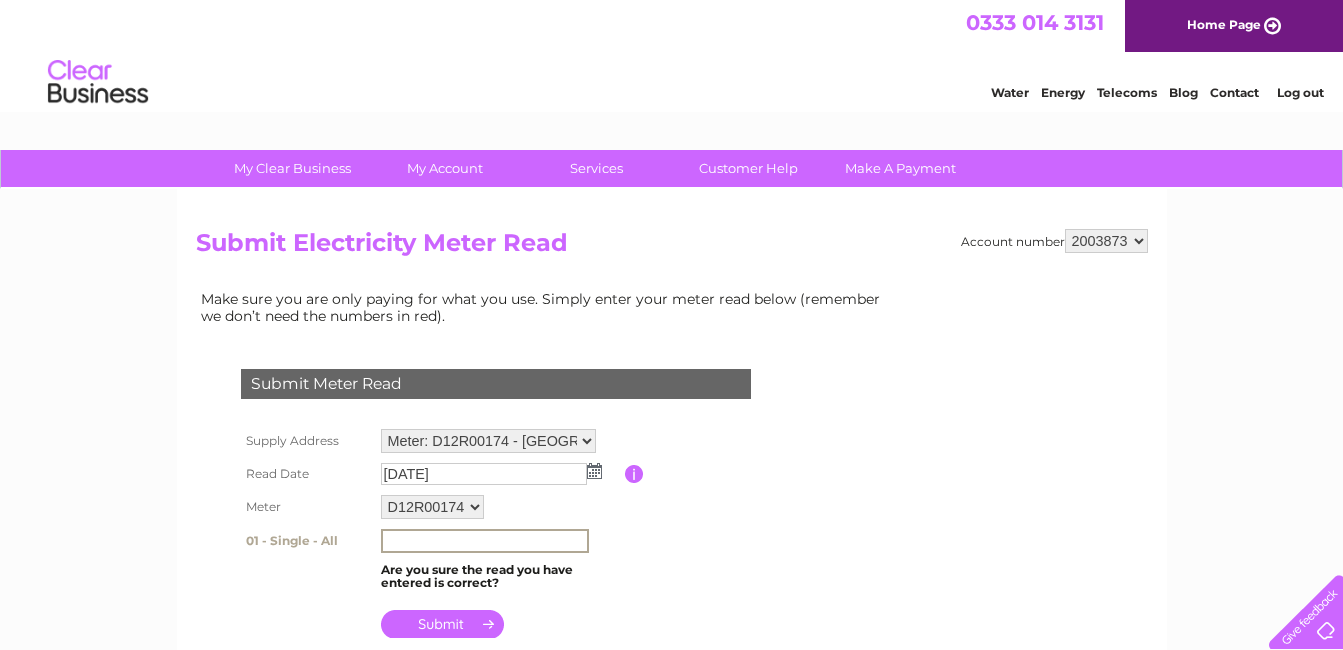 click at bounding box center (485, 541) 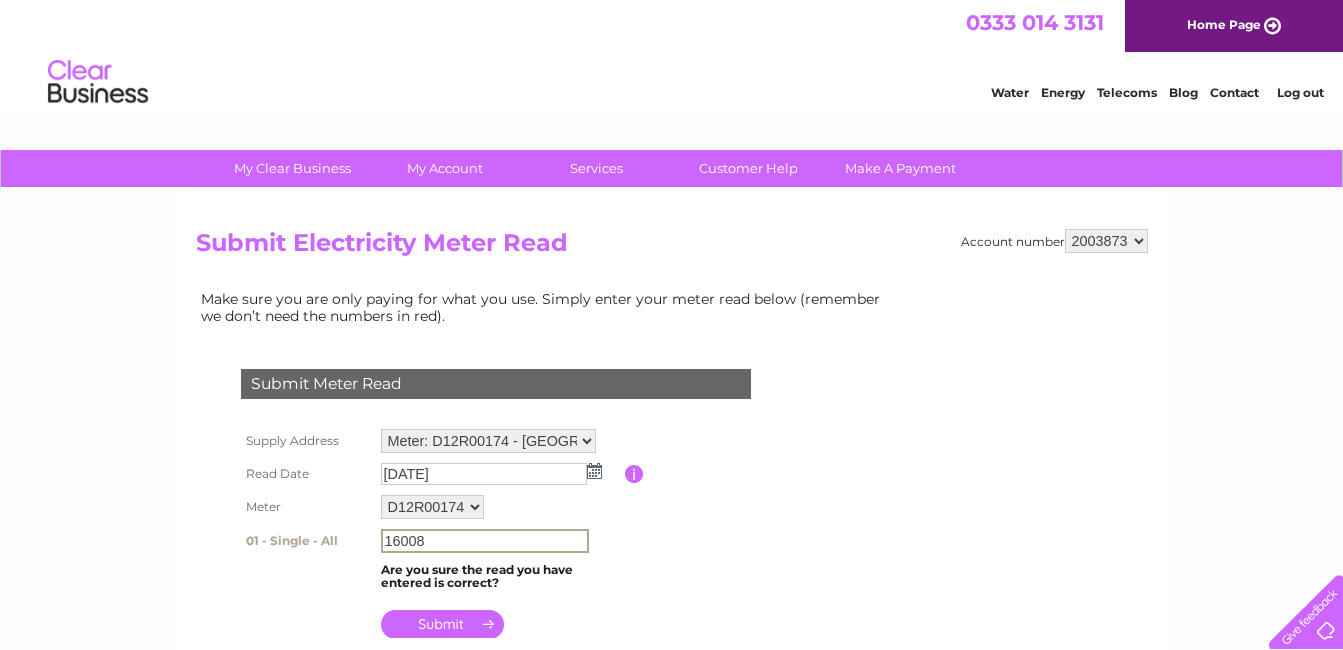 type on "16008" 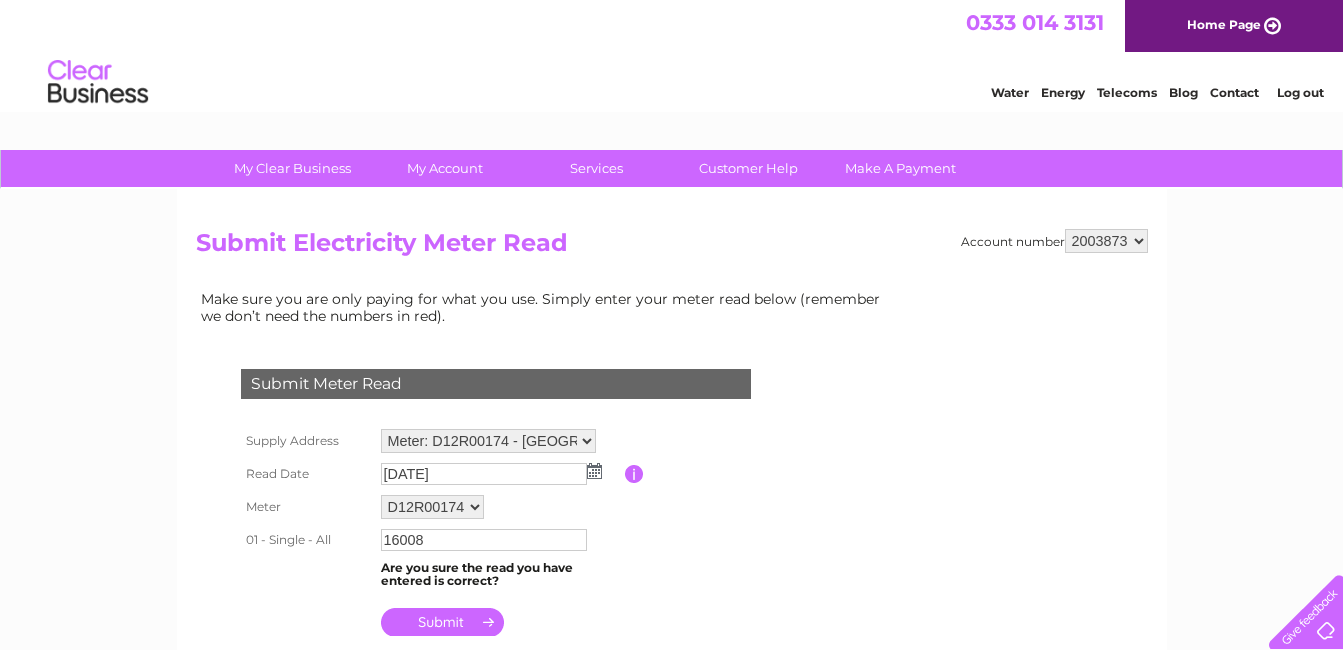 click at bounding box center (442, 622) 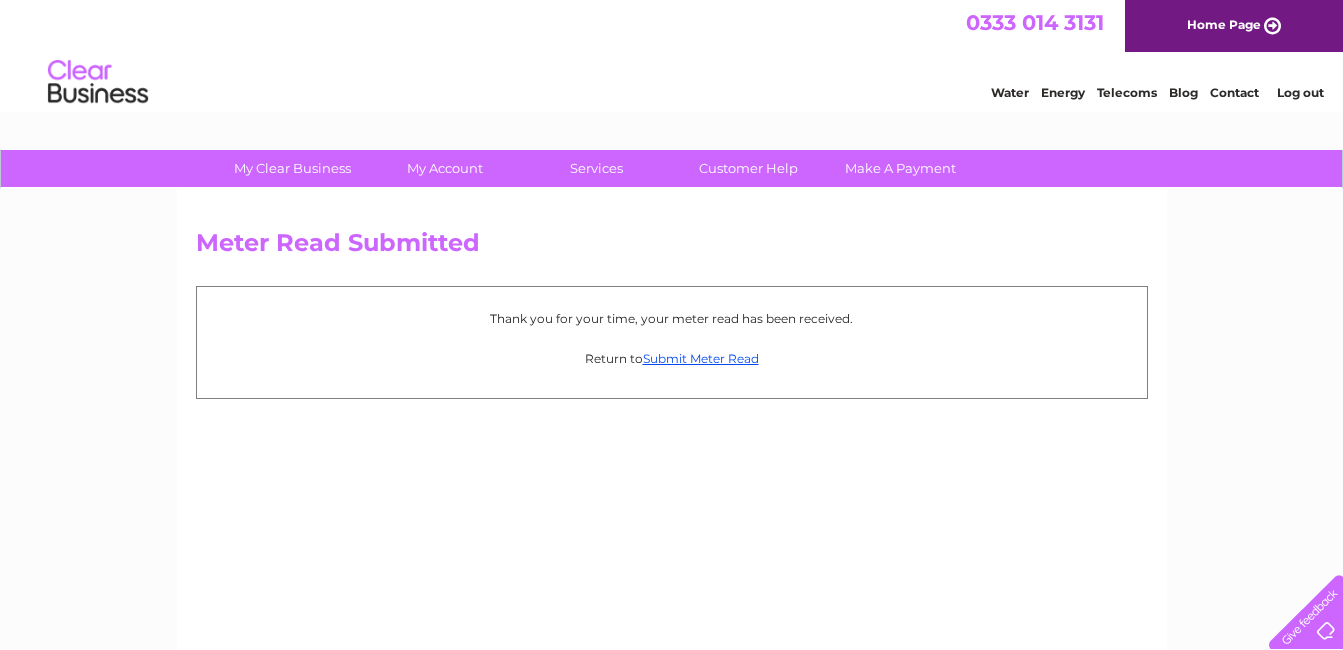 scroll, scrollTop: 0, scrollLeft: 0, axis: both 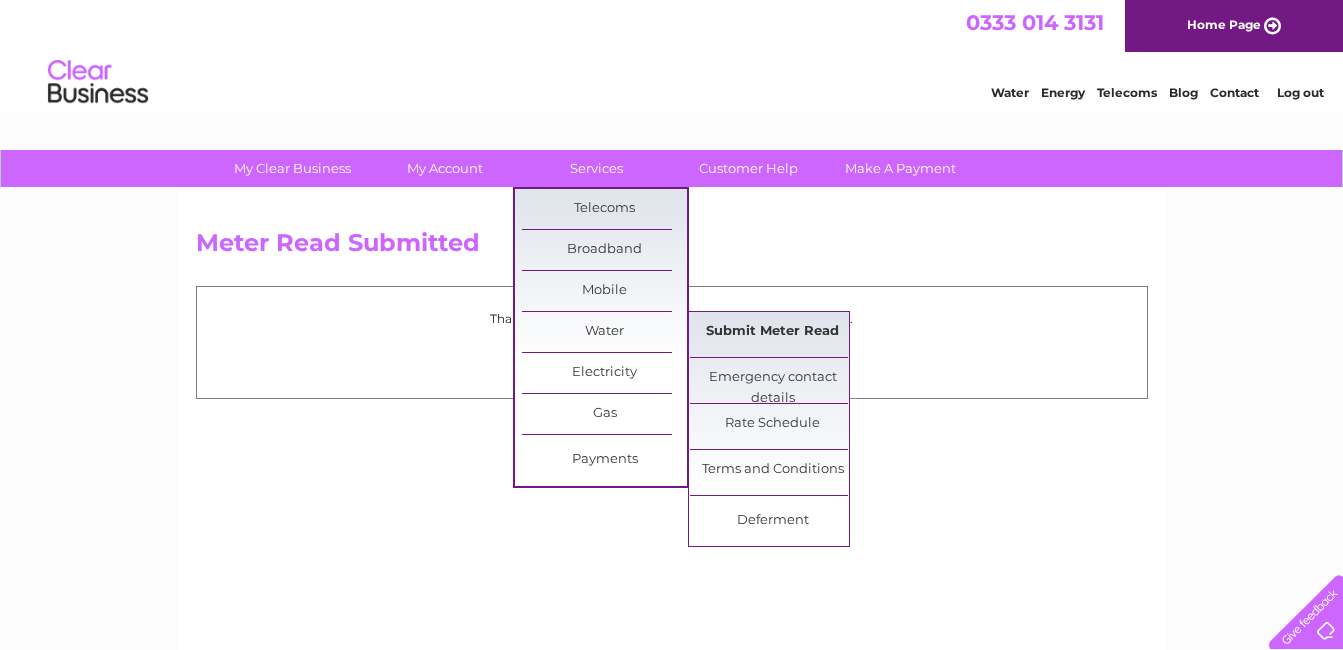 click on "Submit Meter Read" at bounding box center (772, 332) 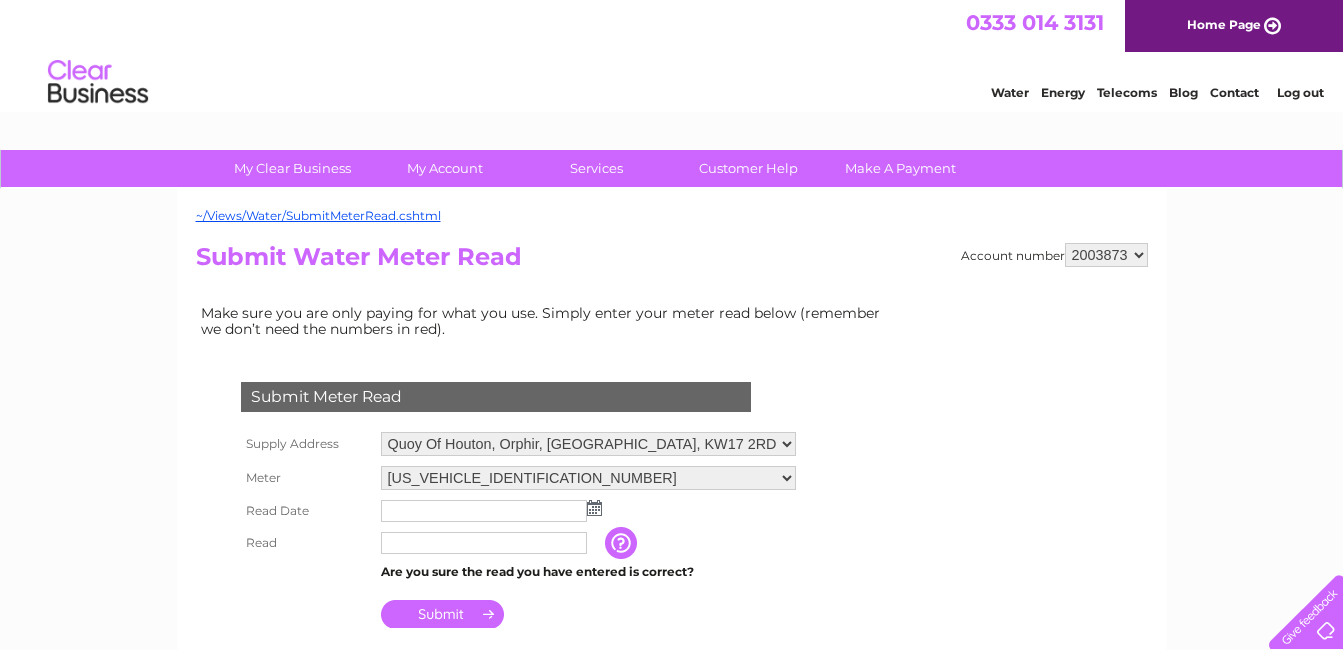 scroll, scrollTop: 0, scrollLeft: 0, axis: both 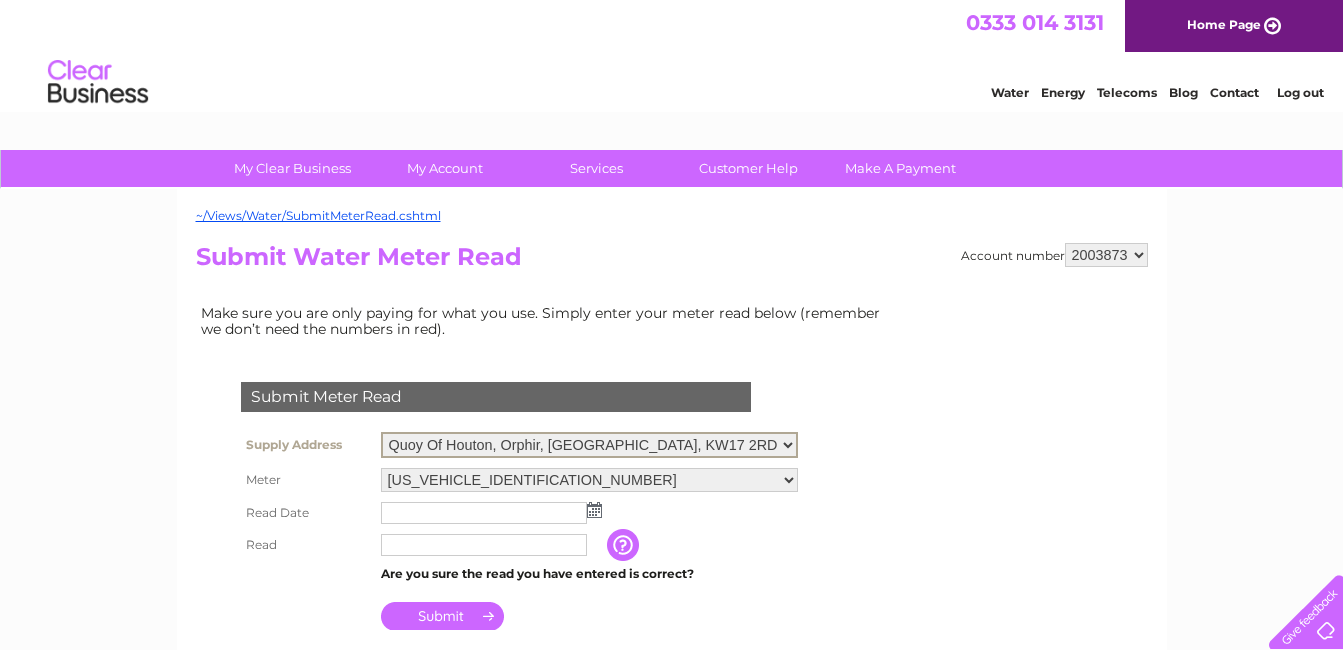 select on "479367" 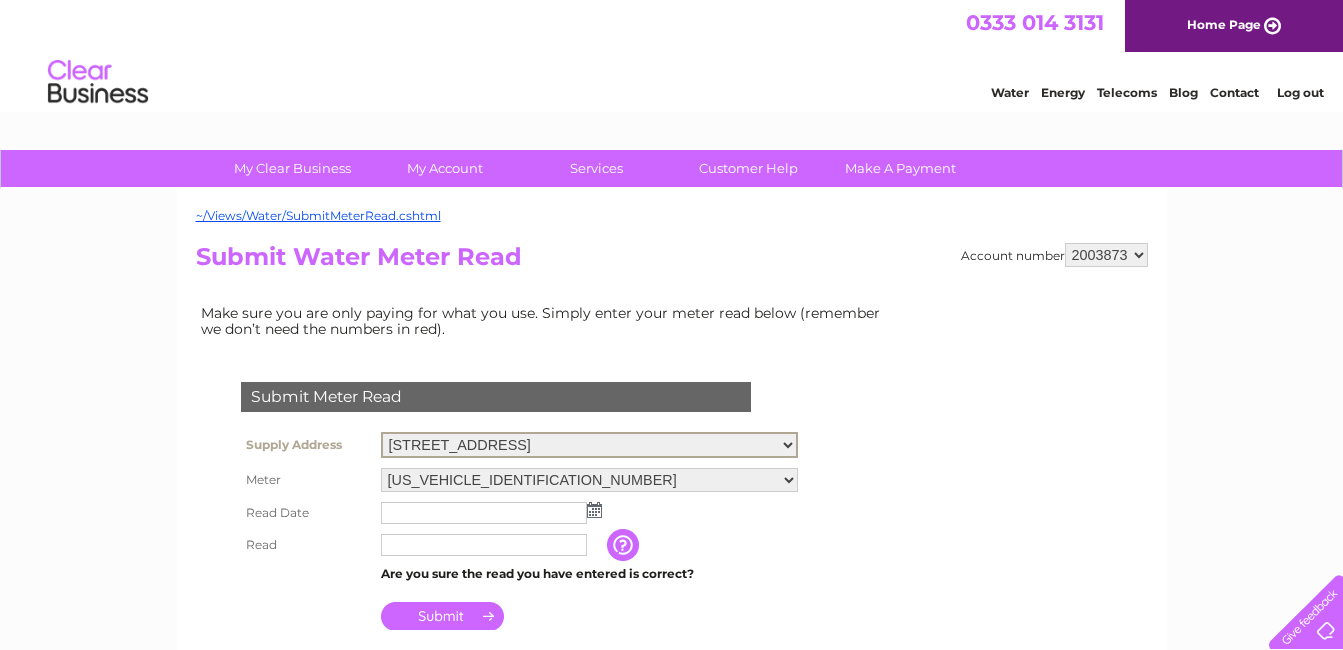 click on "Quoy Of Houton, Orphir, Orkney, KW17 2RD
Lunan, Harray, Orkney, Isle Of Orkney, KW17 2JR" at bounding box center [589, 445] 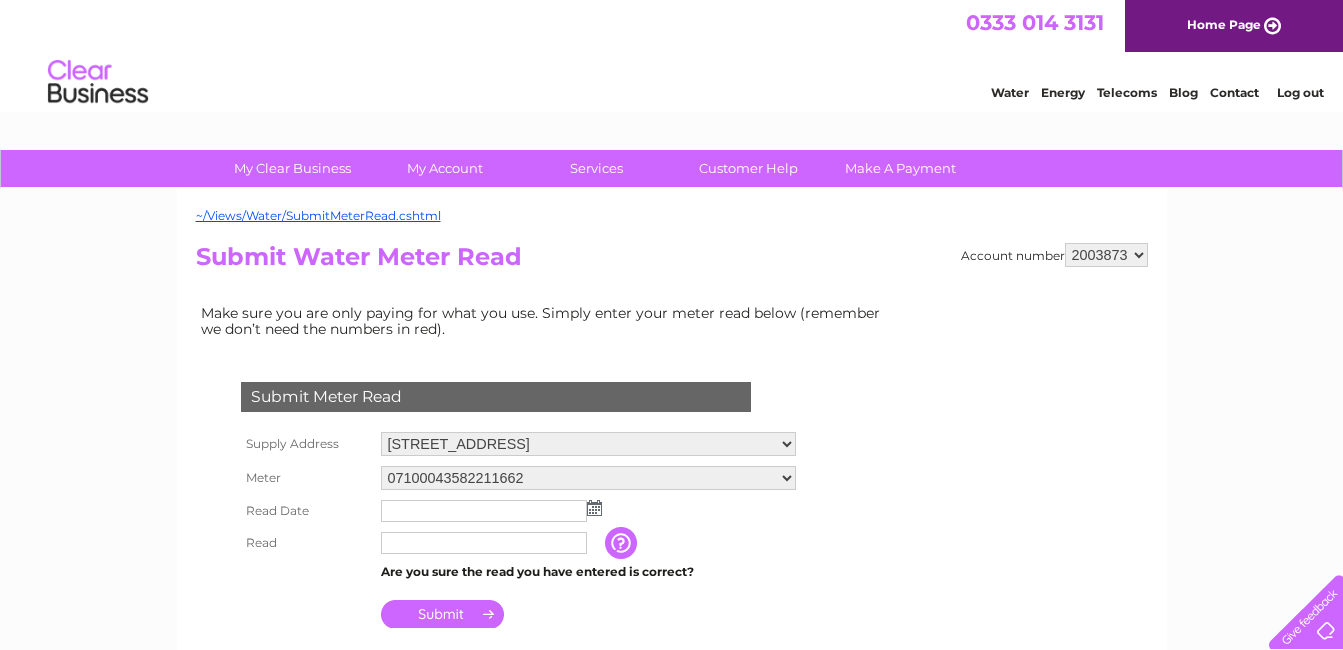 scroll, scrollTop: 0, scrollLeft: 0, axis: both 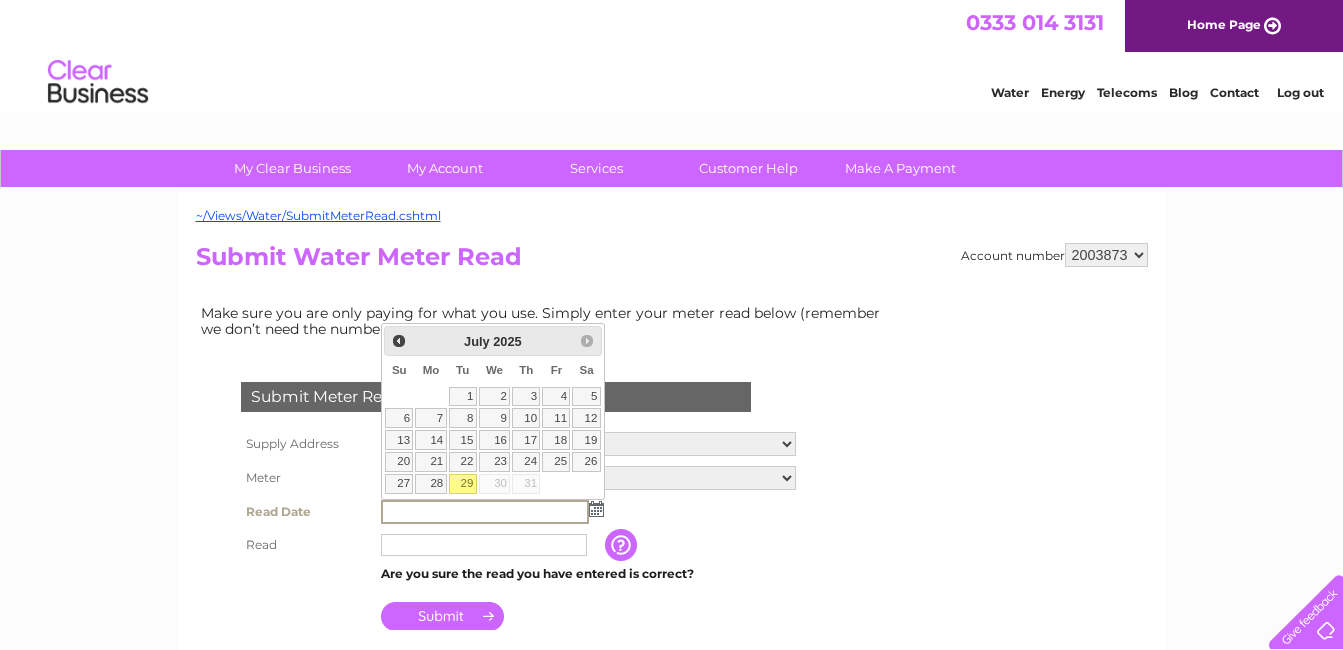 click on "29" at bounding box center [463, 484] 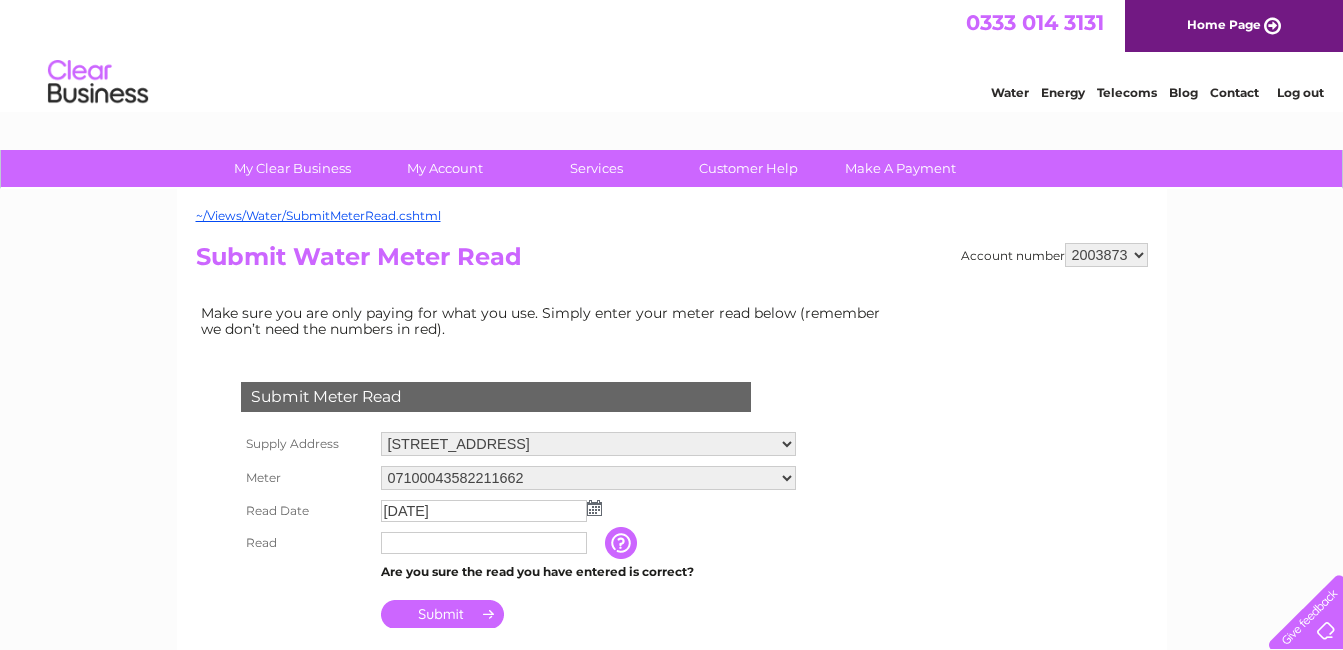 click 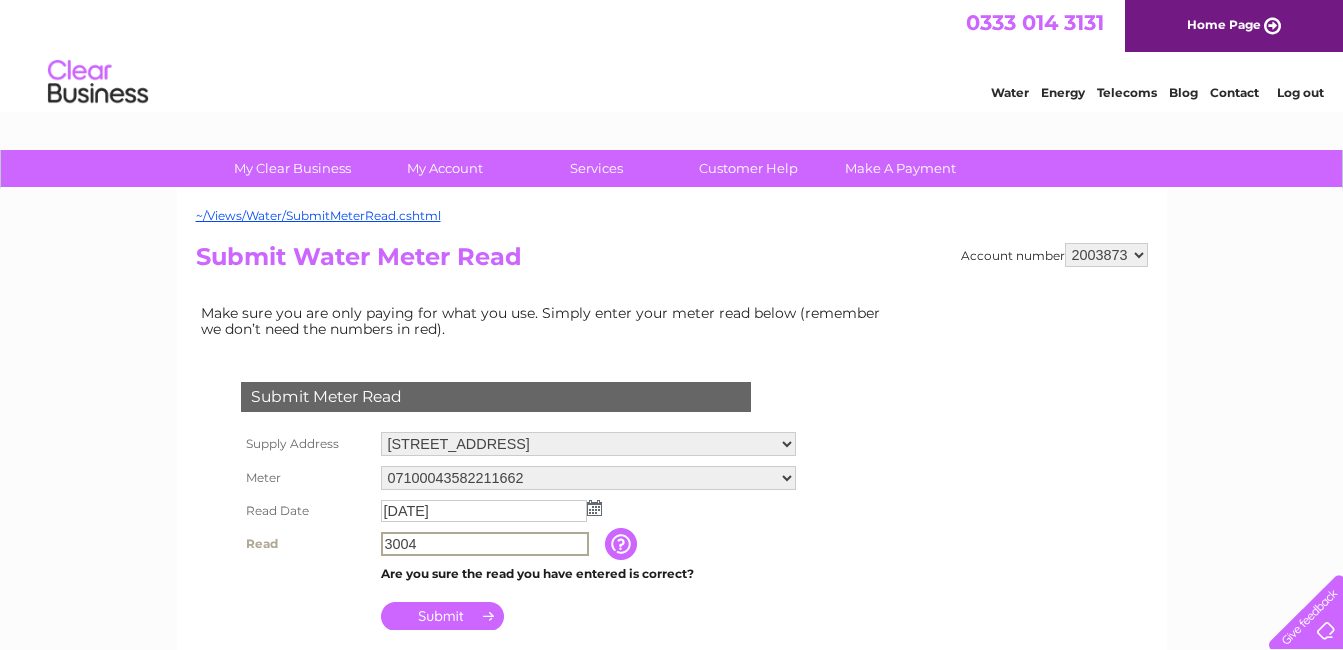 type on "3004" 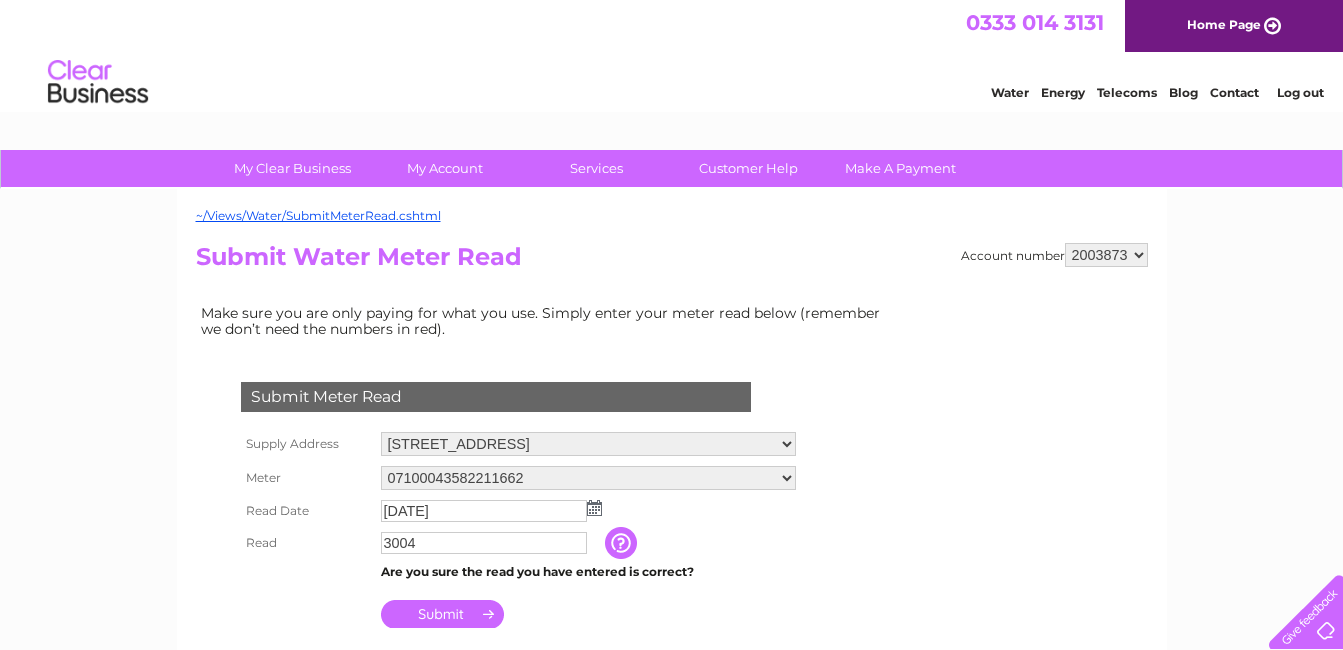 click on "Submit" at bounding box center [442, 614] 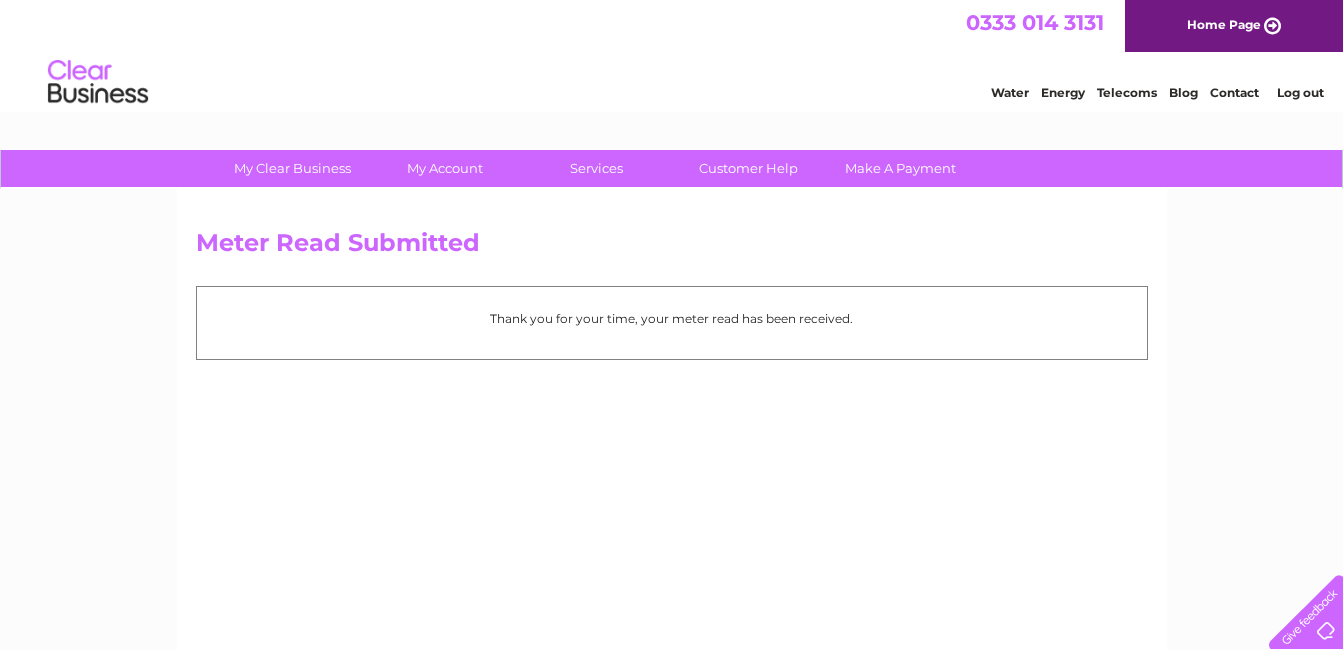 scroll, scrollTop: 0, scrollLeft: 0, axis: both 